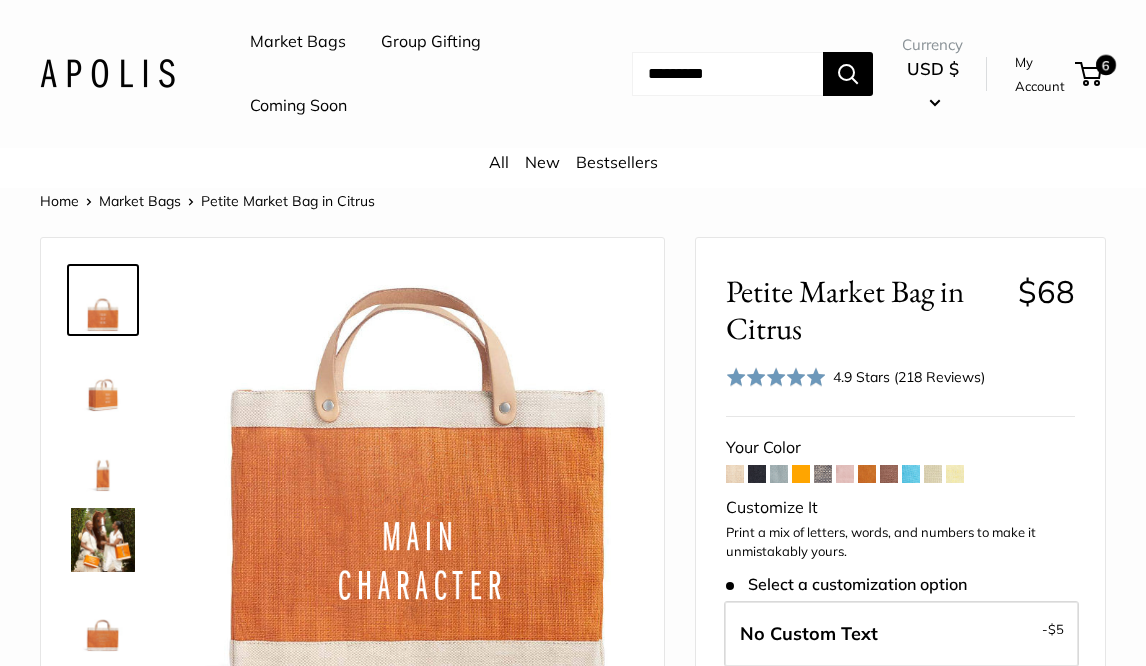 scroll, scrollTop: 371, scrollLeft: 0, axis: vertical 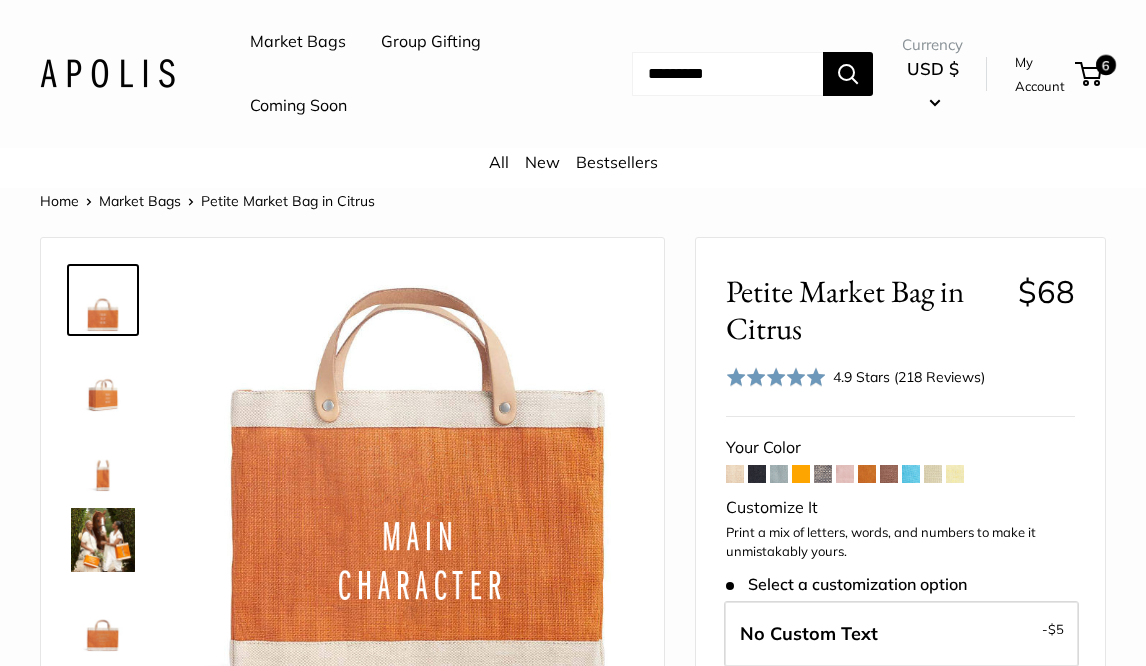 click at bounding box center [735, 474] 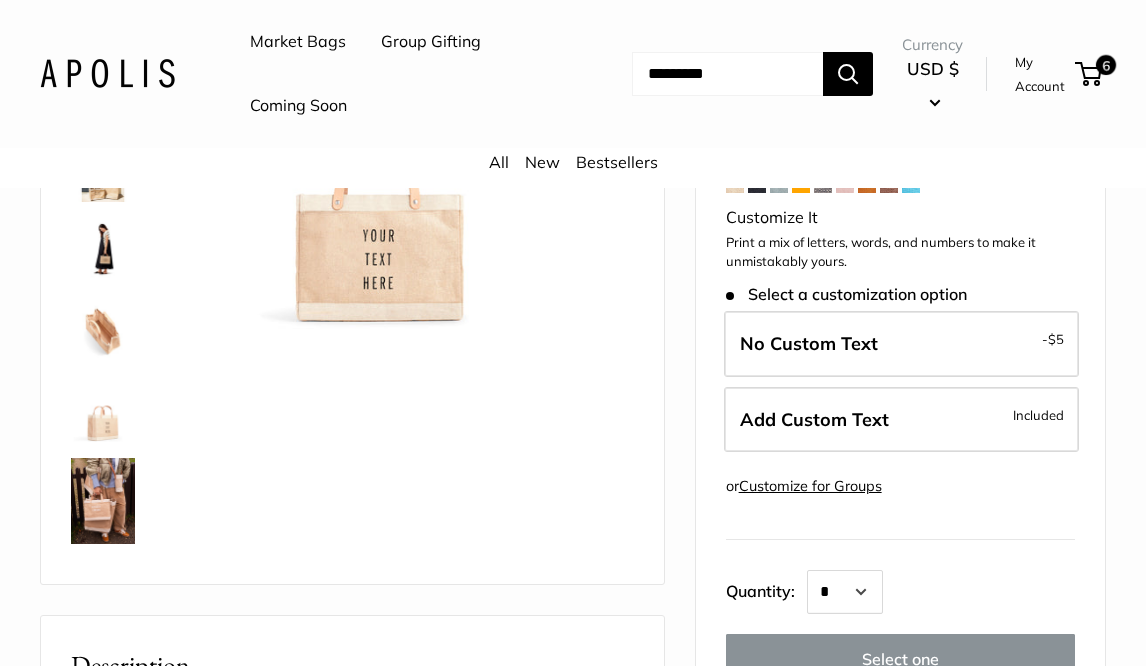 scroll, scrollTop: 290, scrollLeft: 0, axis: vertical 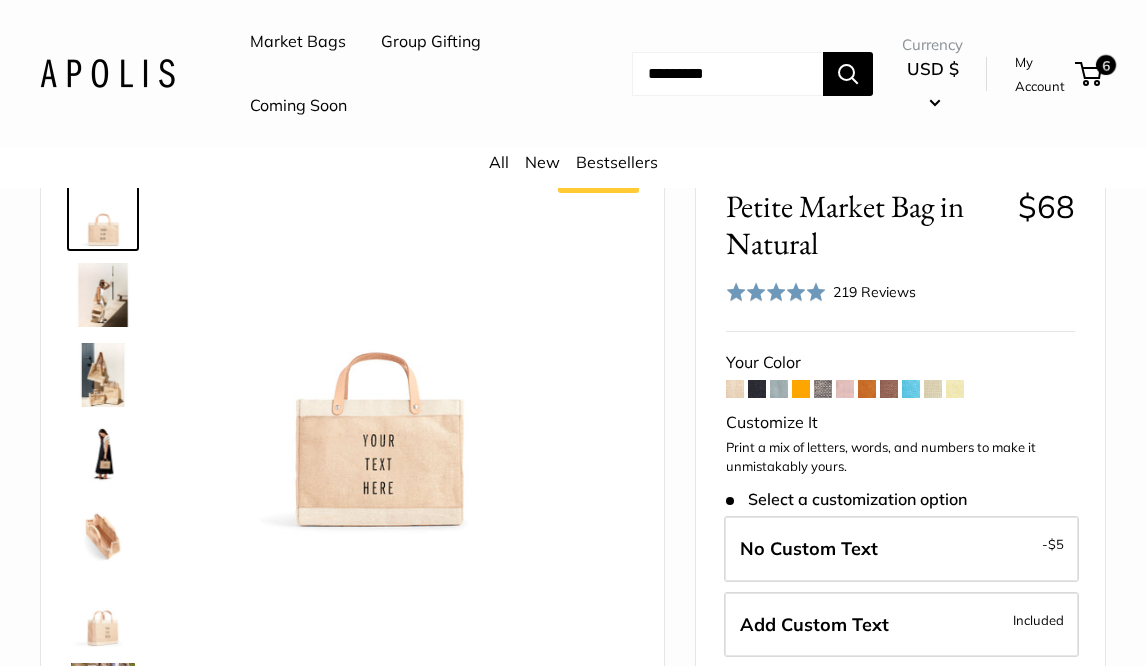 click at bounding box center (779, 389) 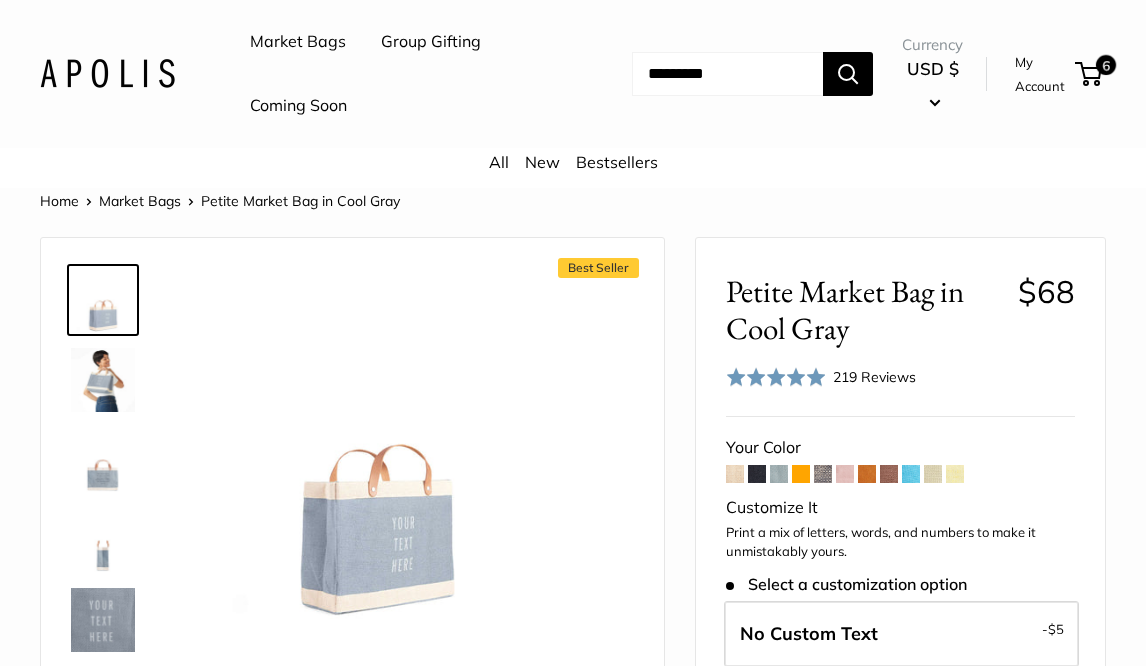 scroll, scrollTop: 0, scrollLeft: 0, axis: both 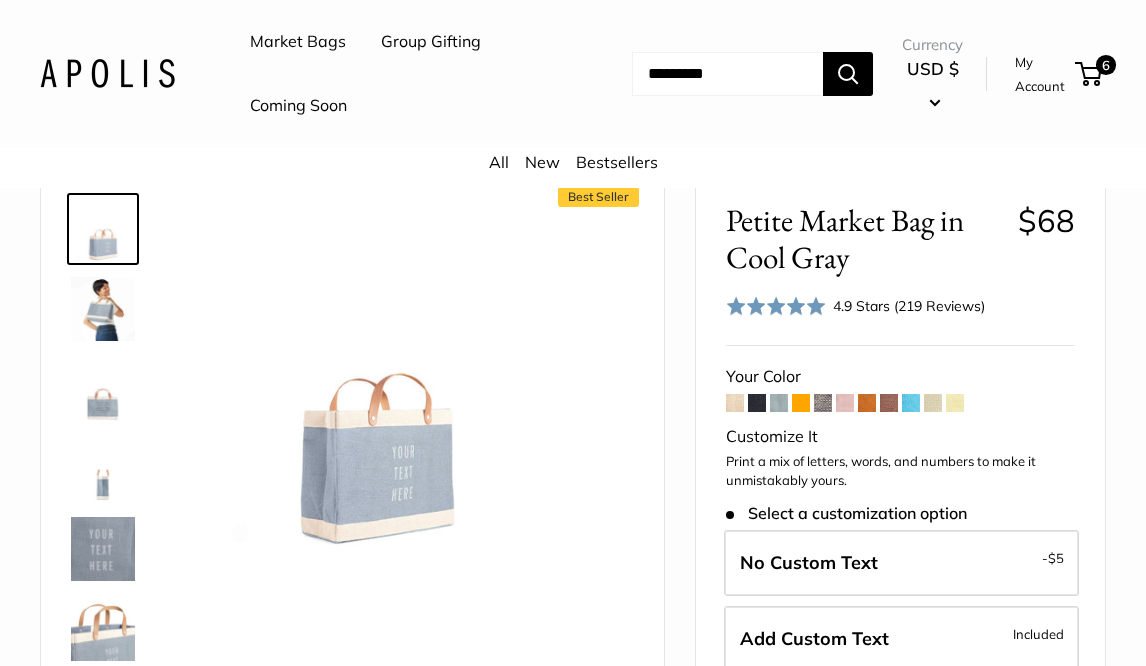click at bounding box center (845, 403) 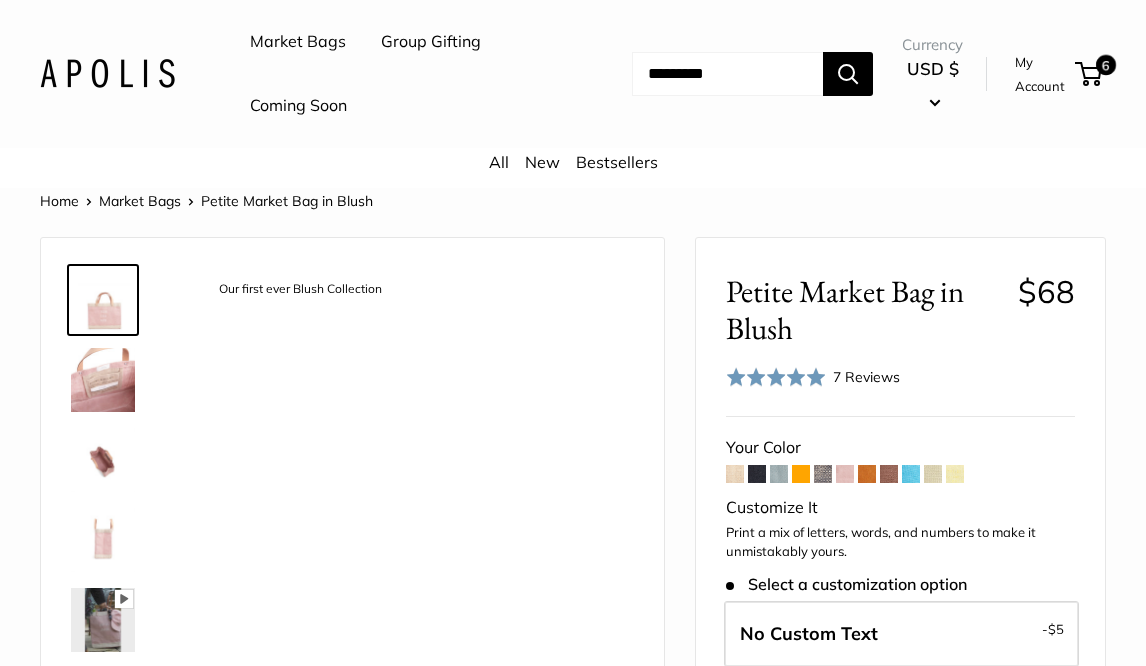 scroll, scrollTop: 0, scrollLeft: 0, axis: both 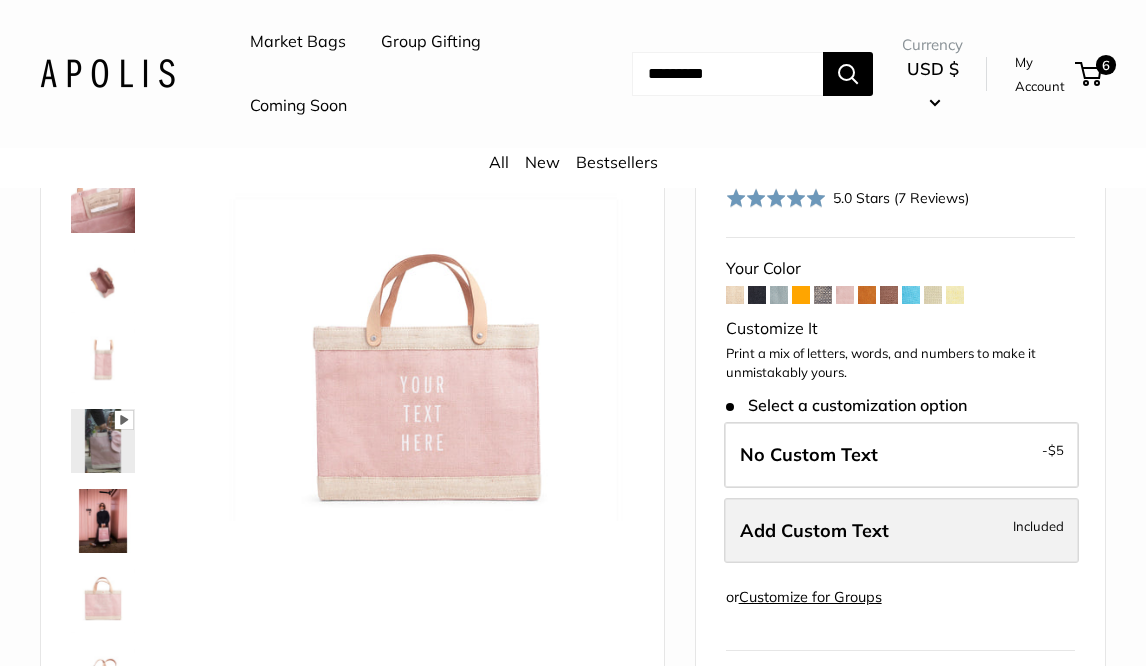 click on "Add Custom Text" at bounding box center (814, 530) 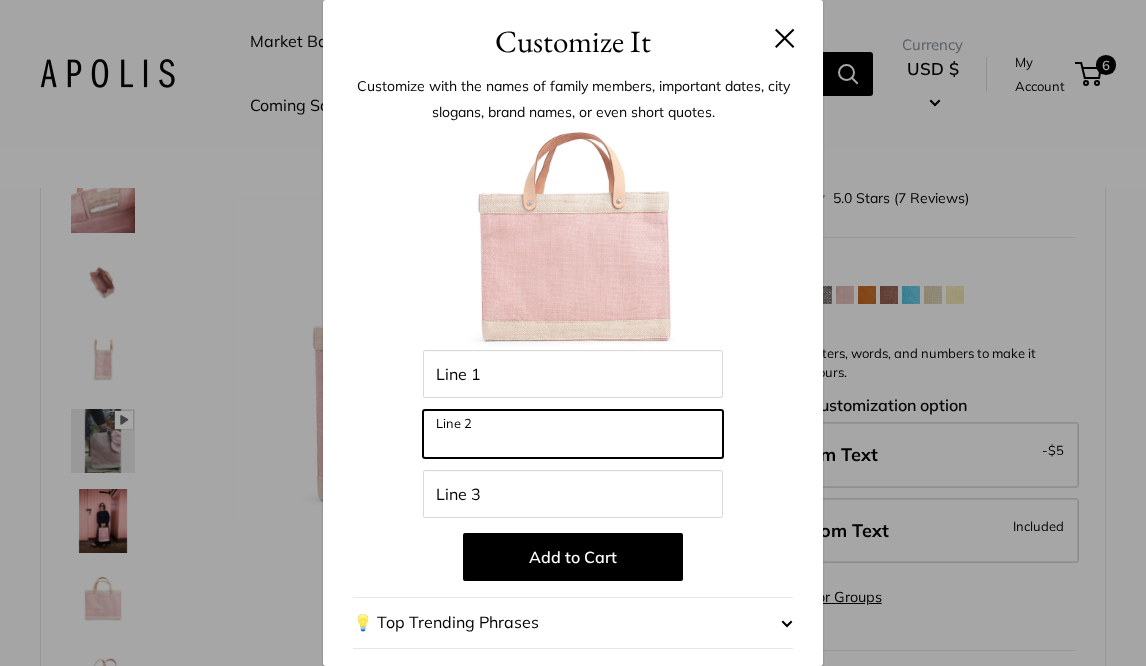 click on "Line 2" at bounding box center (573, 434) 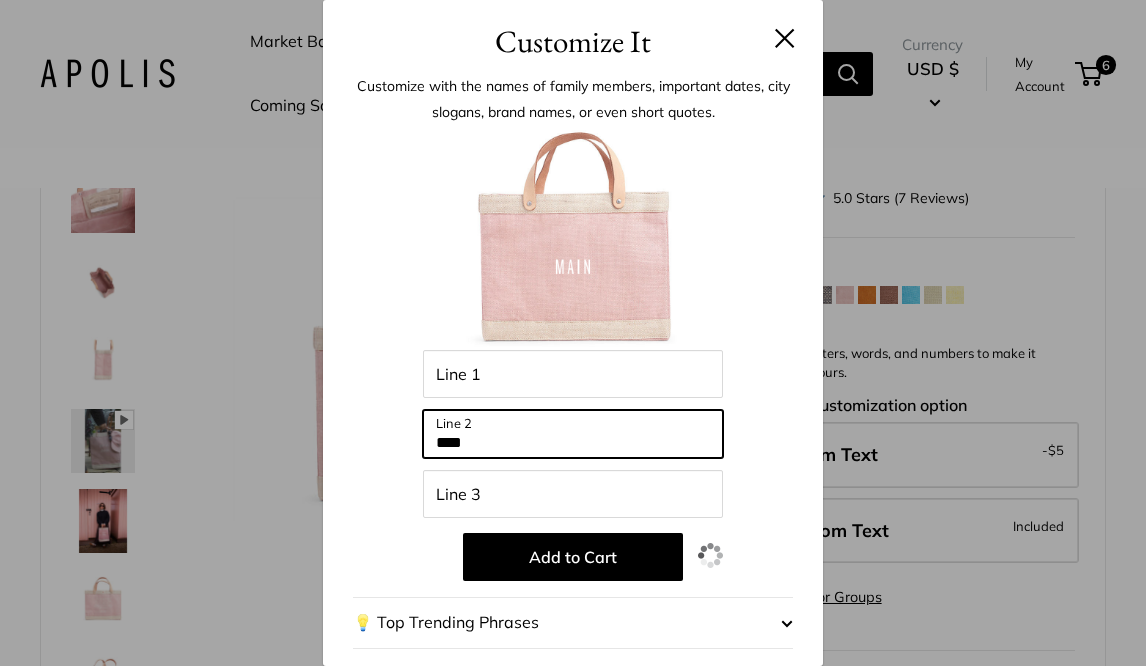 type on "****" 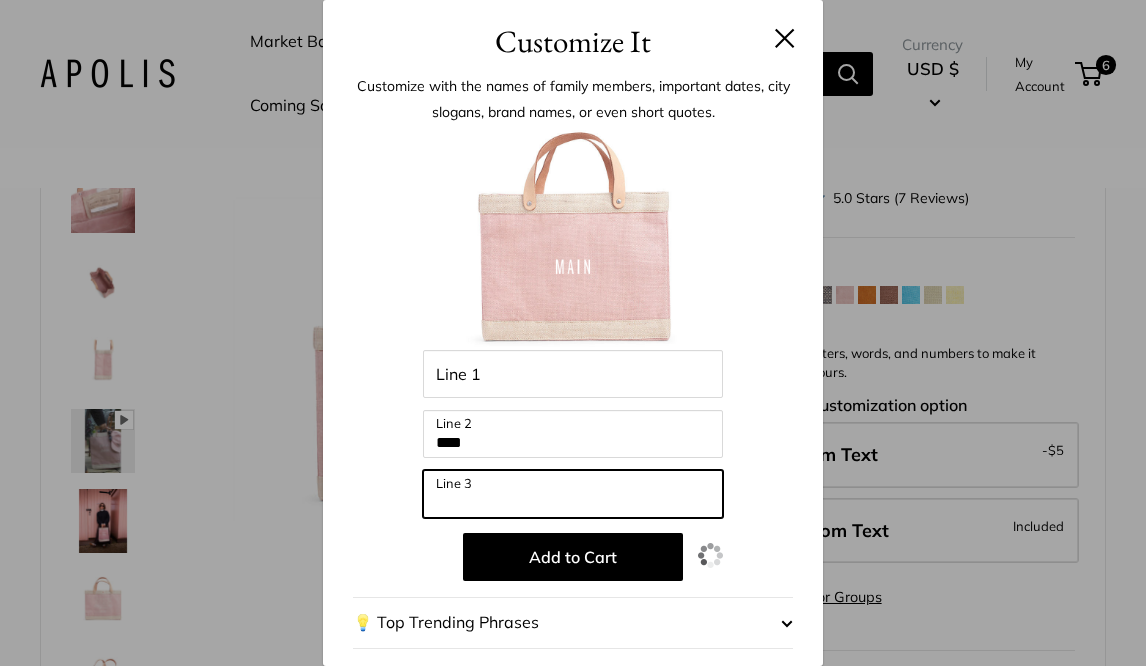 click on "Line 3" at bounding box center [573, 494] 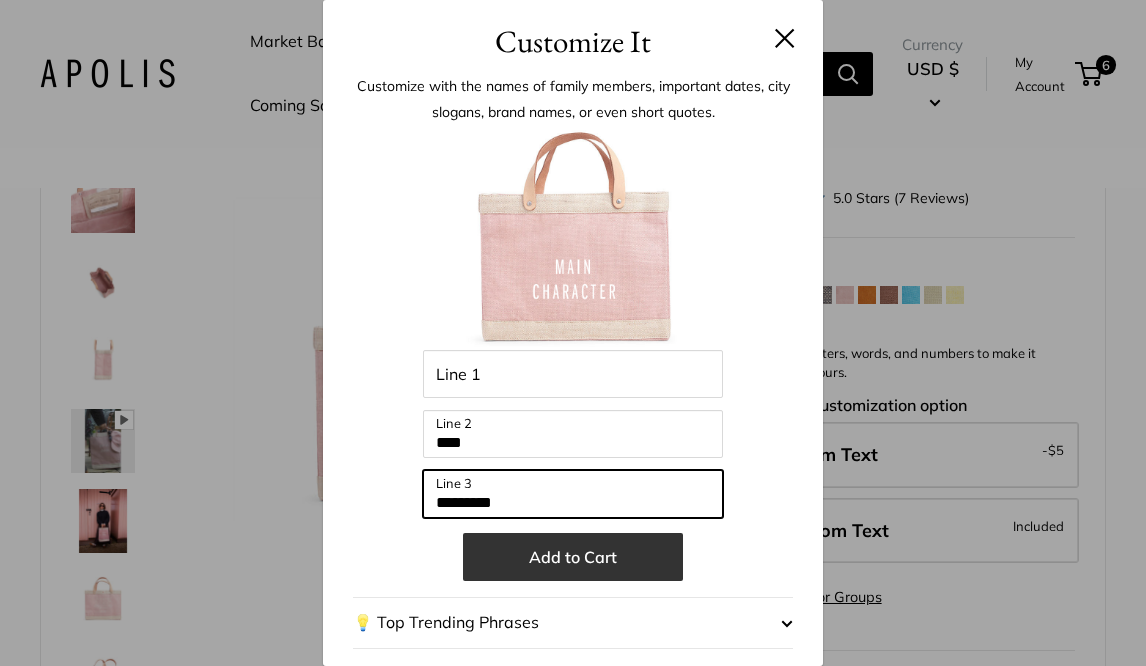 type on "*********" 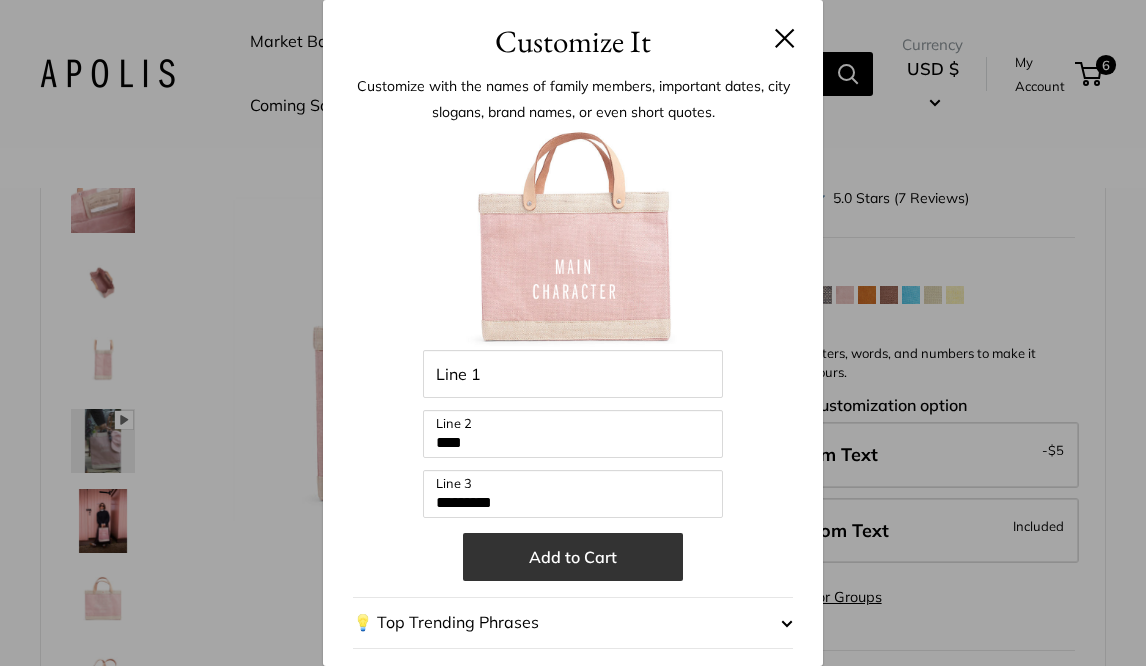 click on "Add to Cart" at bounding box center (573, 557) 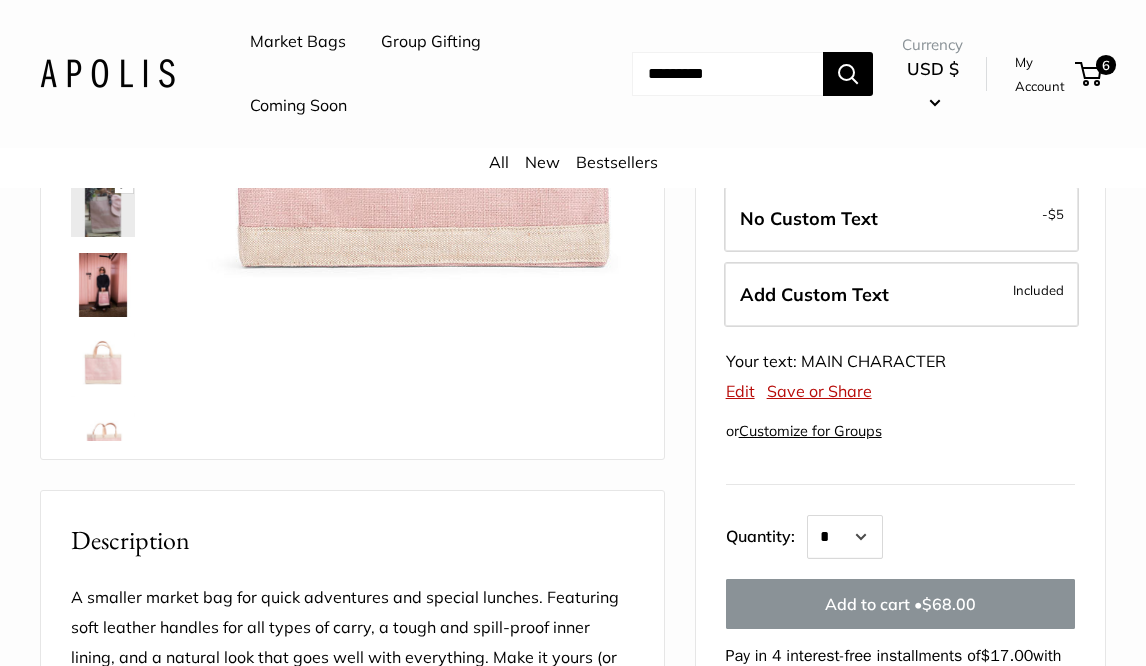 scroll, scrollTop: 428, scrollLeft: 0, axis: vertical 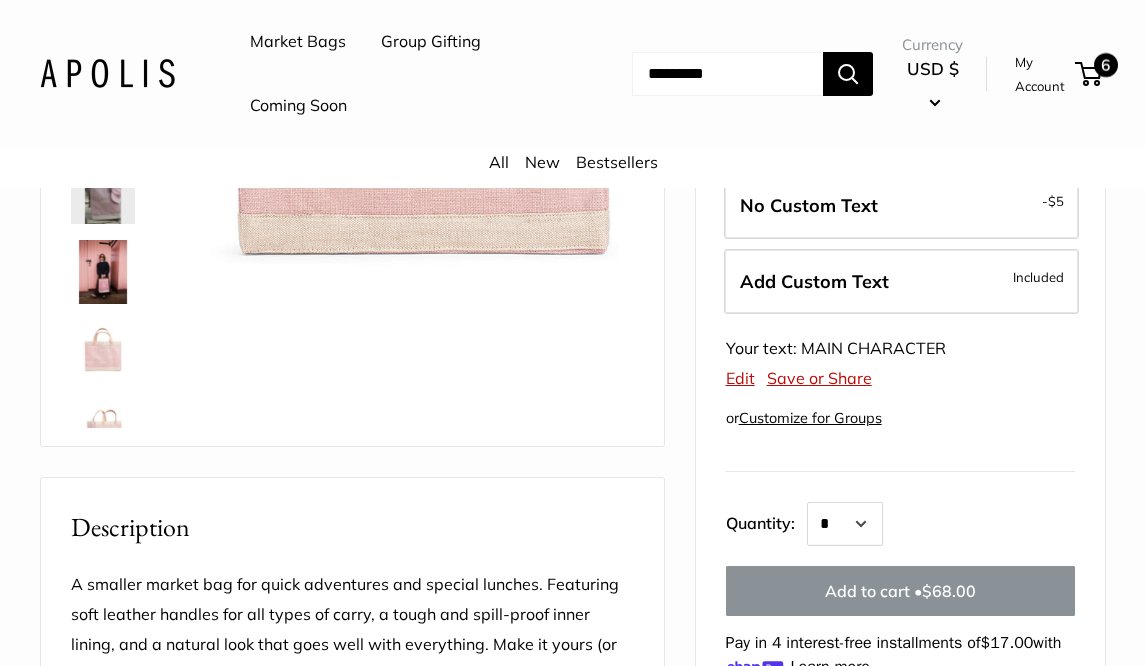 click on "6" at bounding box center (1106, 65) 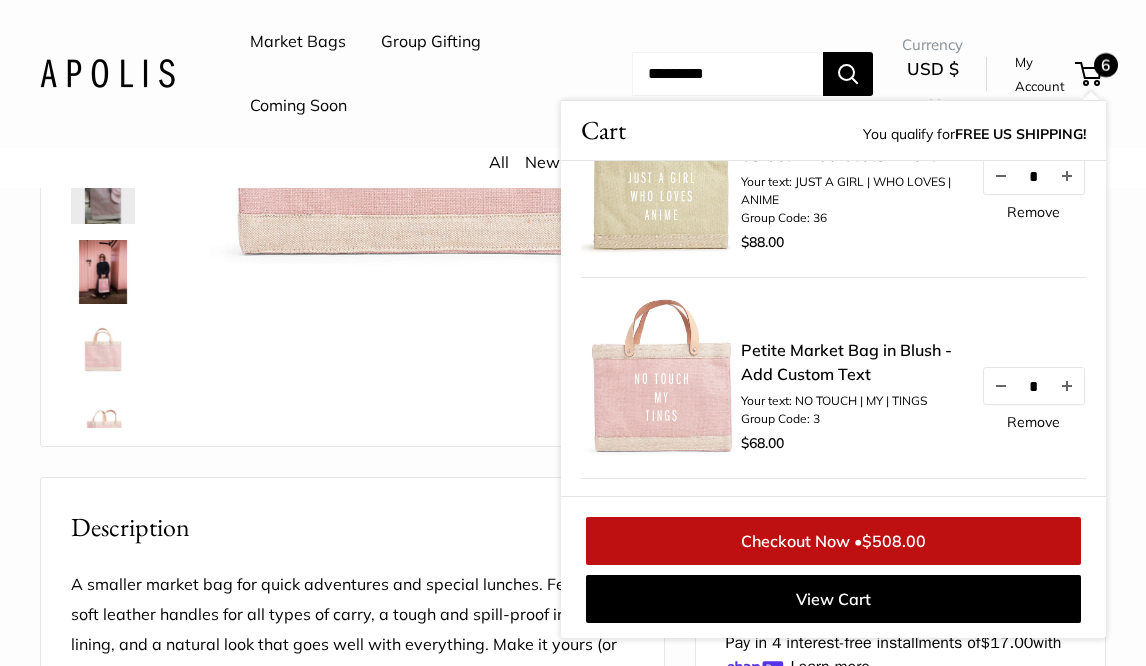 scroll, scrollTop: 0, scrollLeft: 0, axis: both 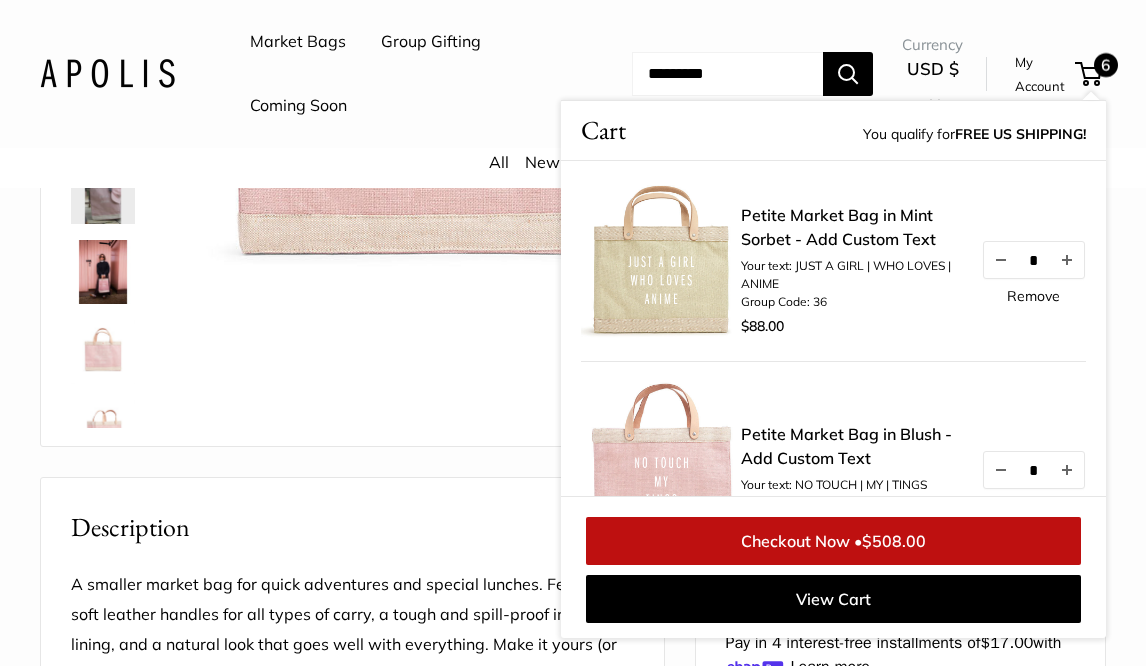 click on "Bird's eye view
Pause Play % buffered 00:00 Unmute Mute Exit fullscreen Enter fullscreen Play
Effortless style wherever you go
Seal of authenticity printed on the backside of every bag." at bounding box center [352, 128] 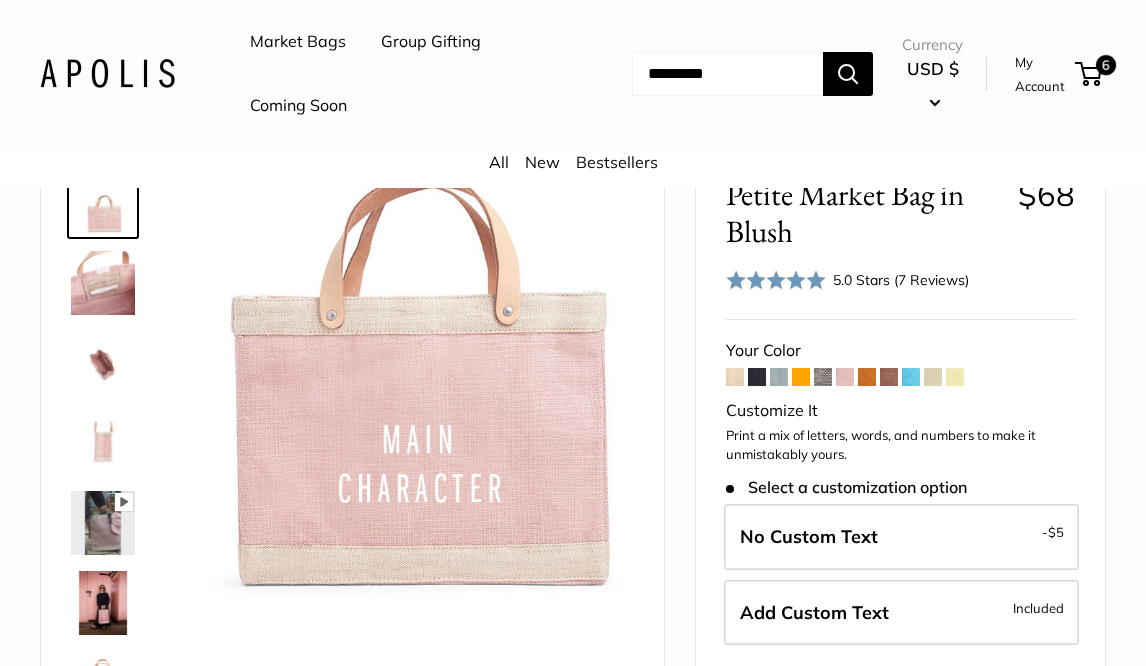 scroll, scrollTop: 102, scrollLeft: 0, axis: vertical 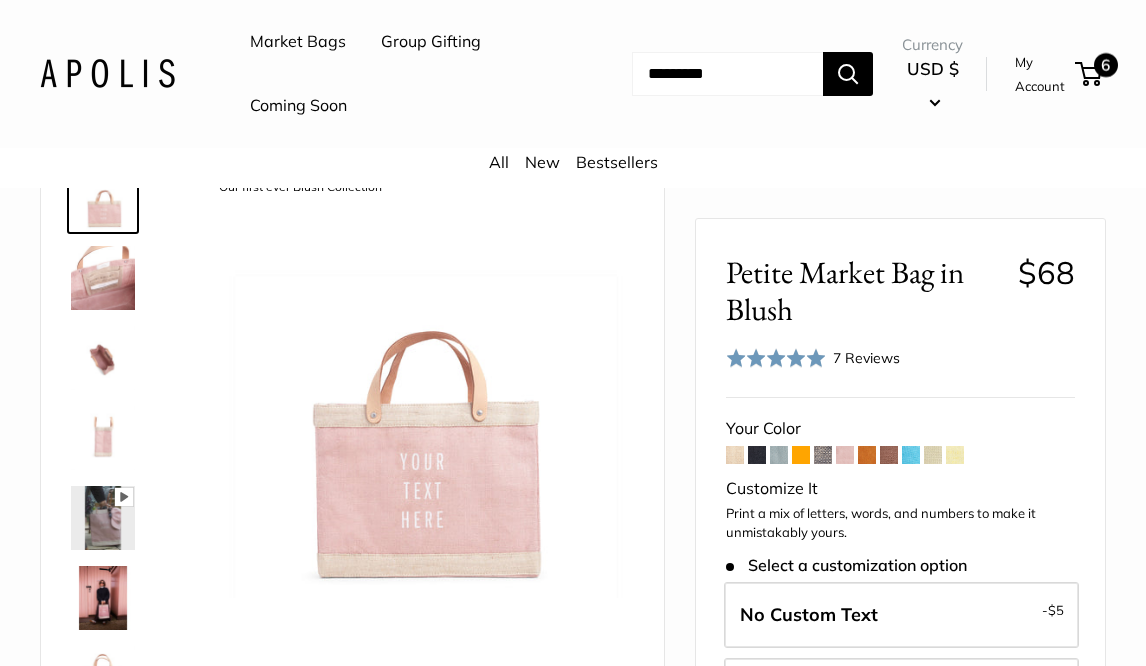 click on "6" at bounding box center [1088, 74] 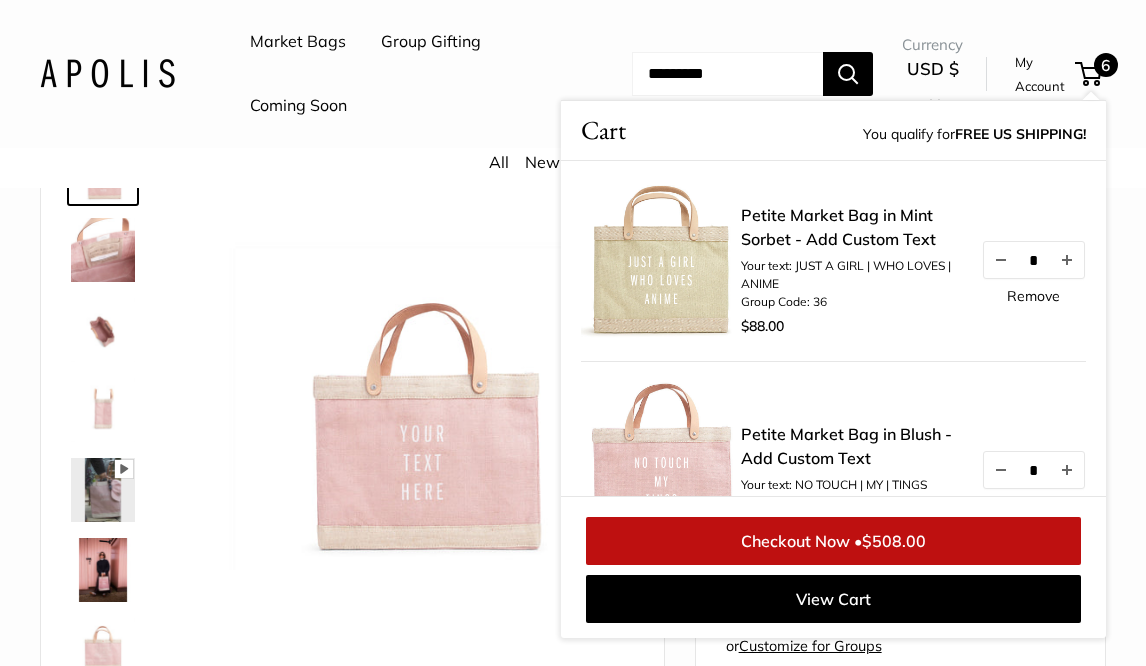 scroll, scrollTop: 100, scrollLeft: 0, axis: vertical 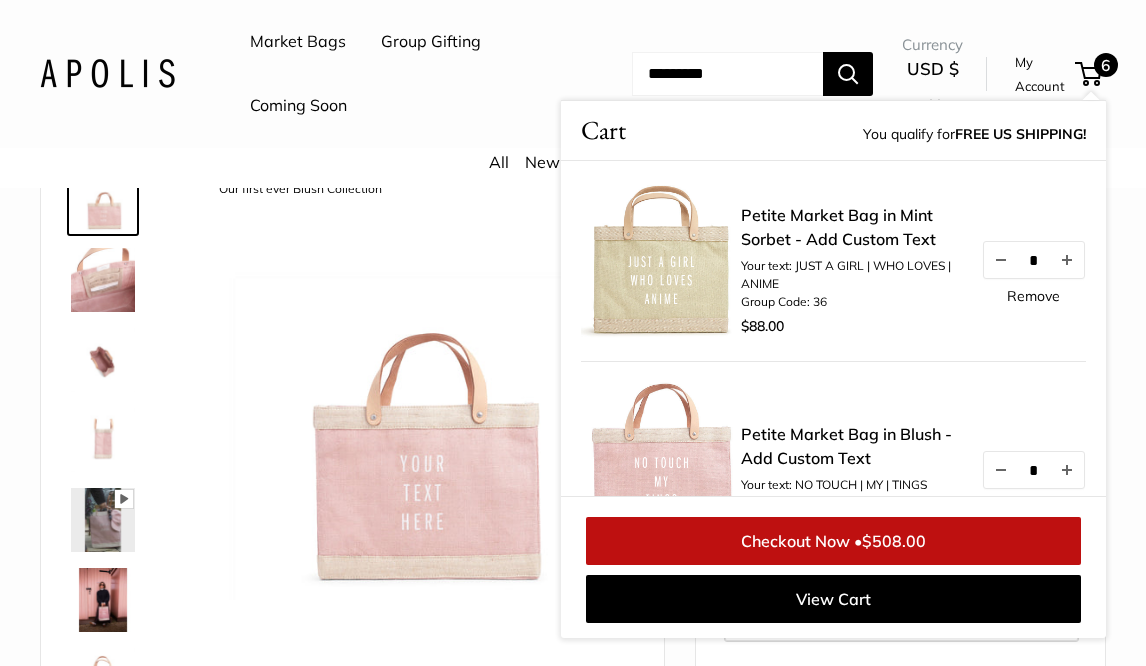 click on "6" at bounding box center [1088, 74] 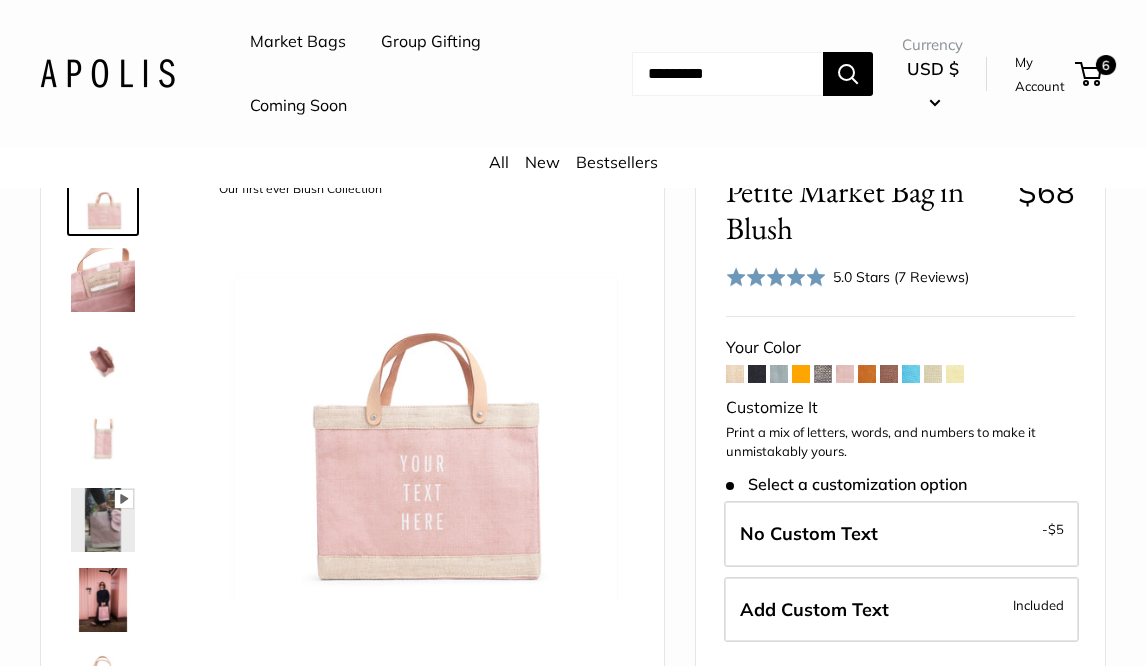 click at bounding box center [735, 374] 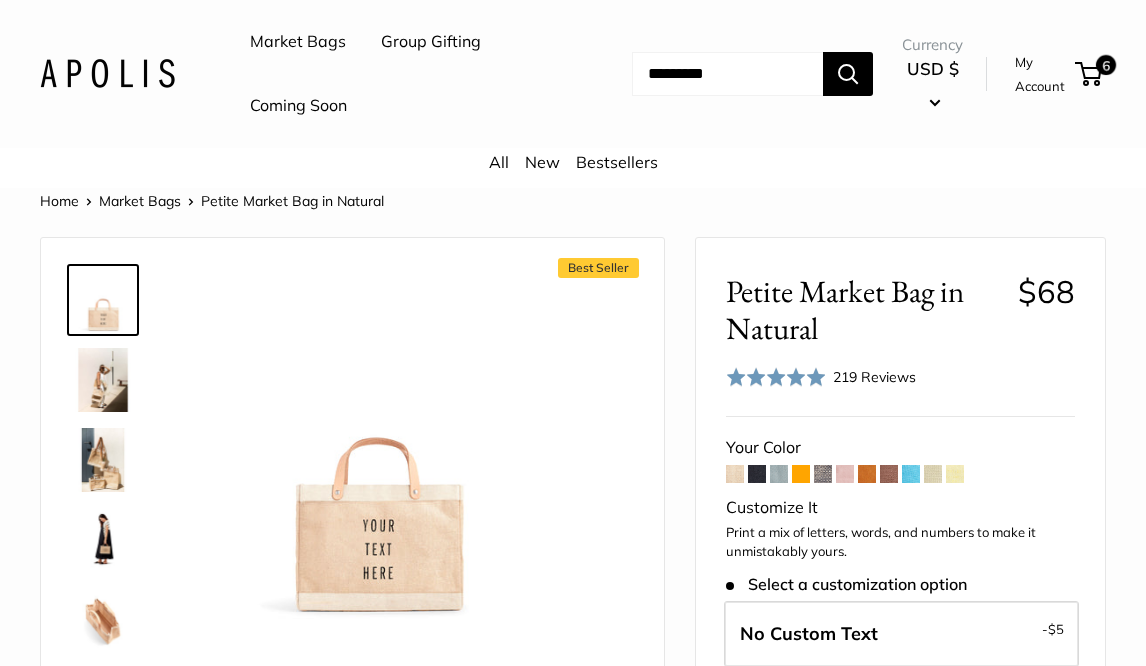 scroll, scrollTop: 109, scrollLeft: 0, axis: vertical 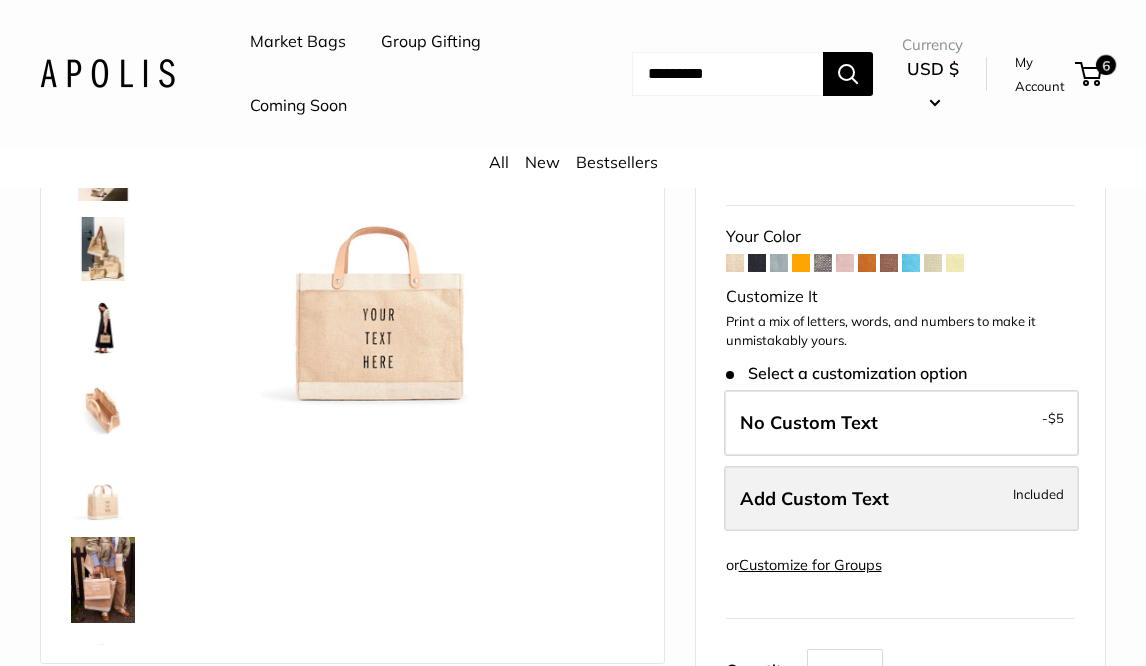 click on "Add Custom Text
Included" at bounding box center [901, 499] 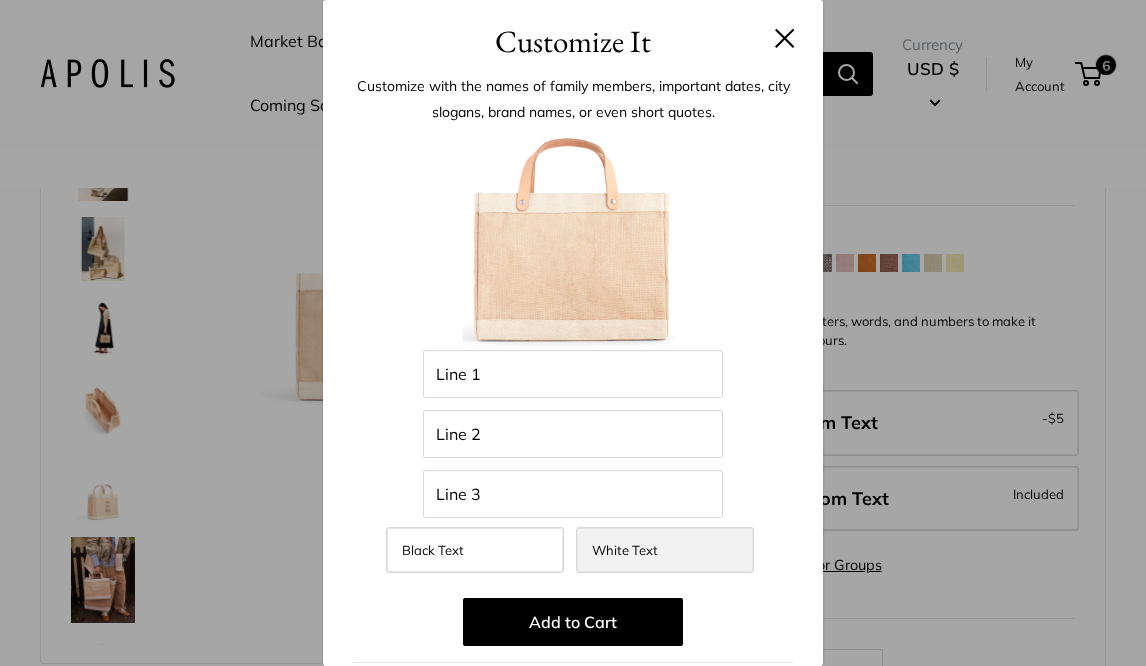 click on "White Text" at bounding box center [625, 550] 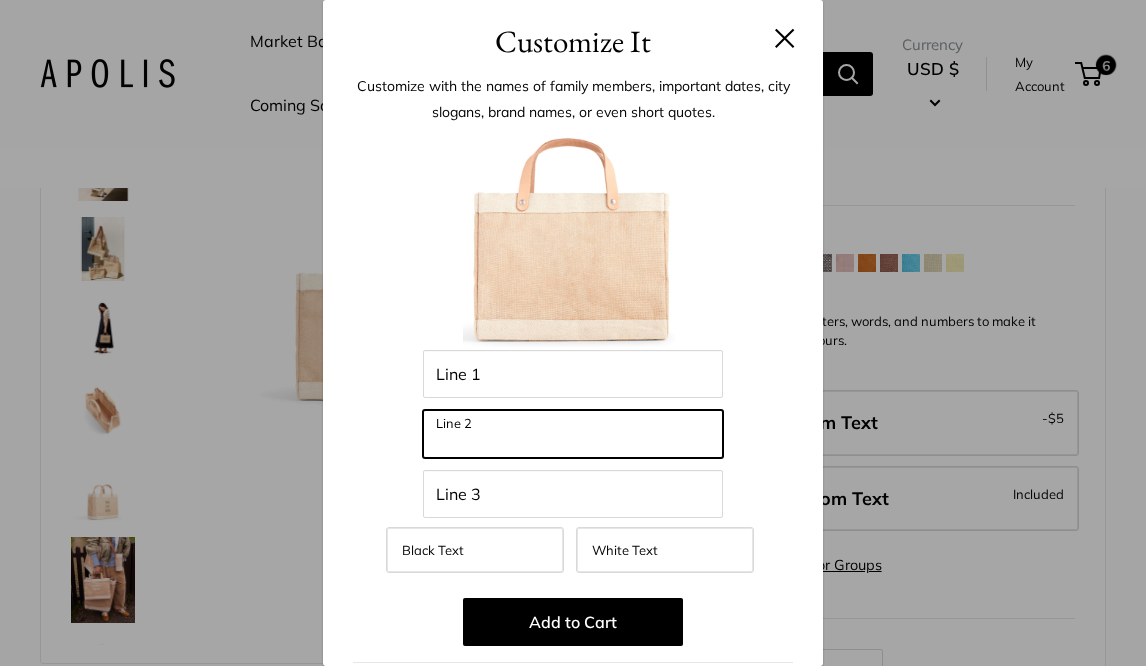 click on "Line 2" at bounding box center [573, 434] 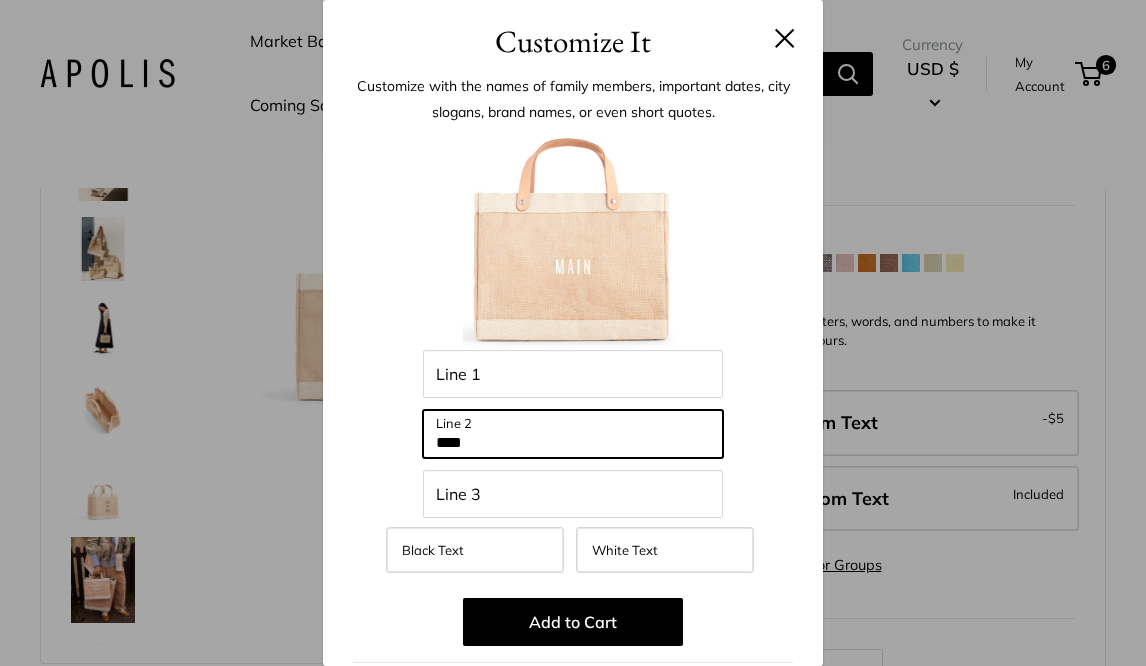 type on "****" 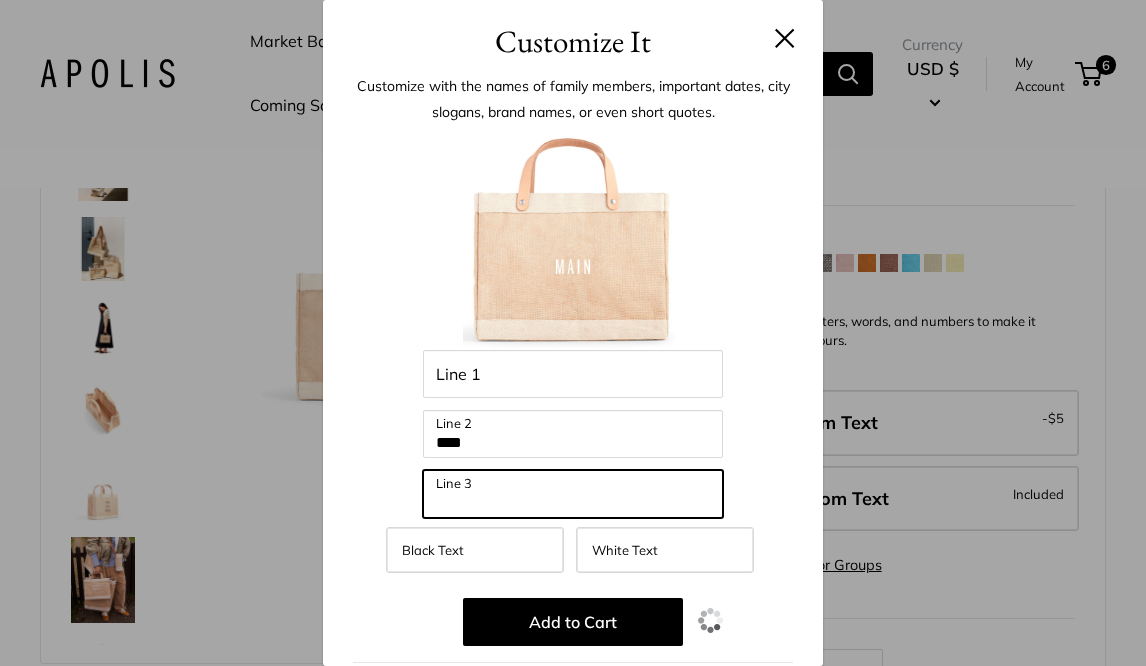 click on "Line 3" at bounding box center [573, 494] 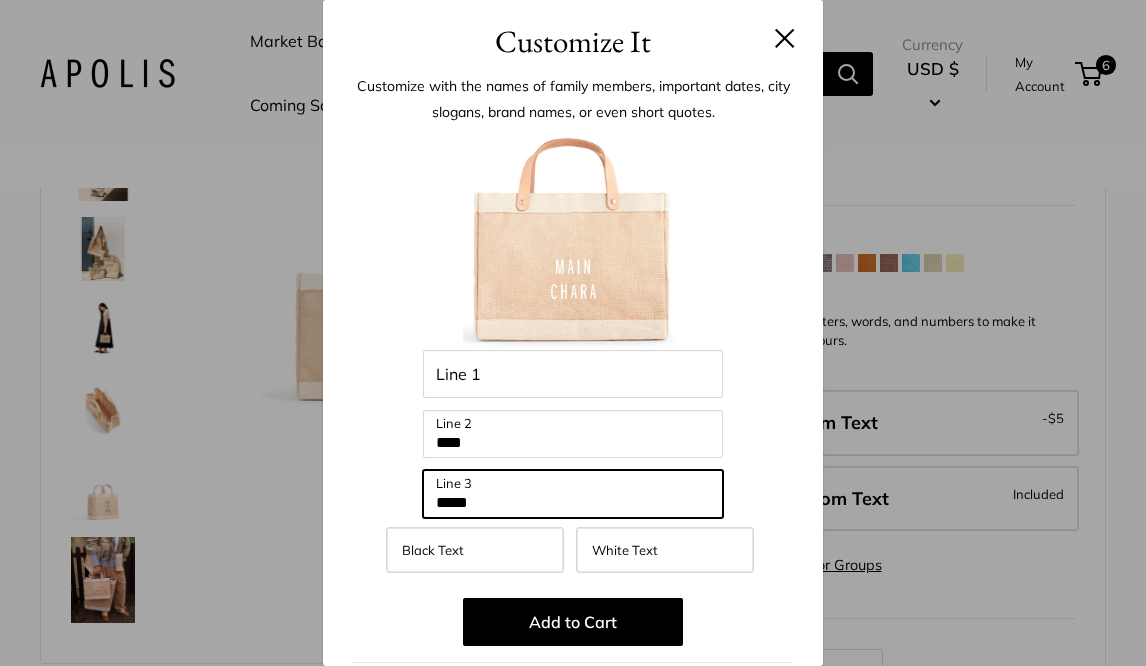 type on "*********" 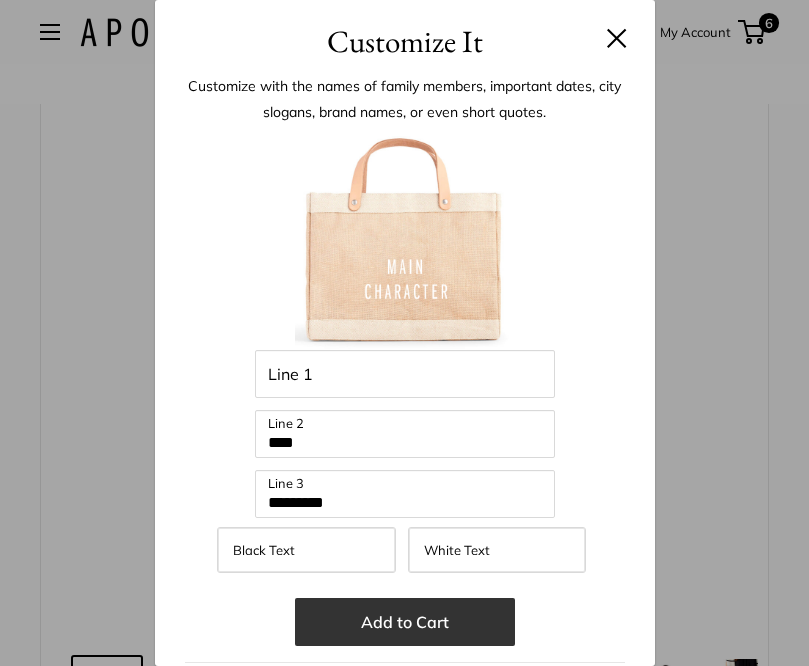 click on "Add to Cart" at bounding box center (405, 622) 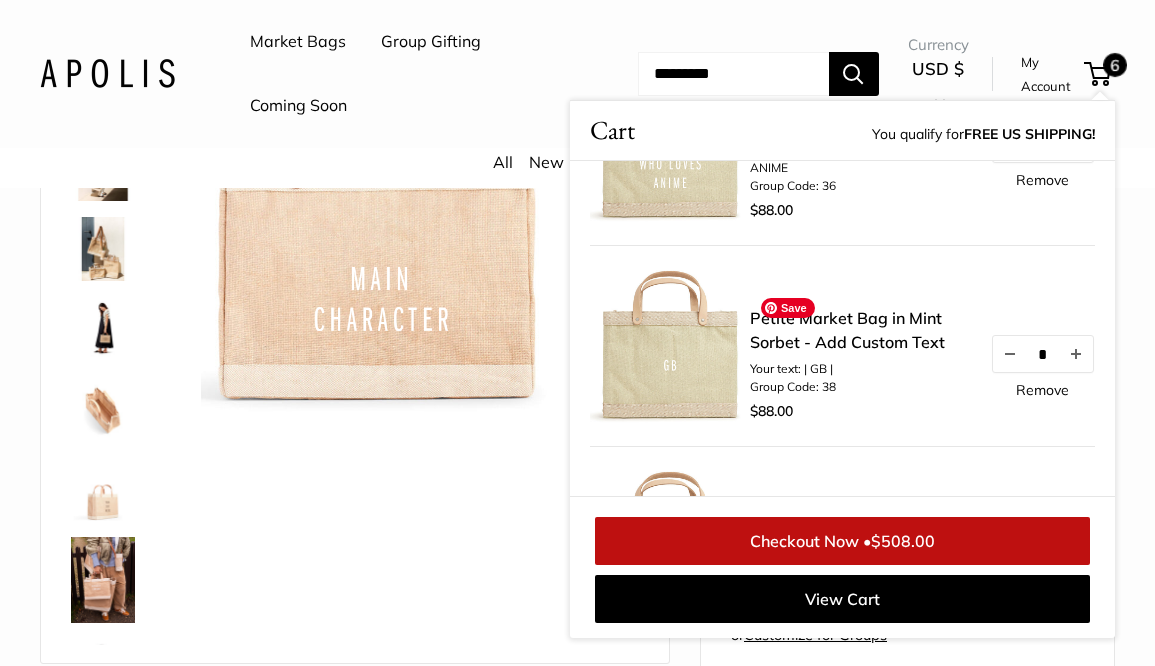 scroll, scrollTop: 0, scrollLeft: 0, axis: both 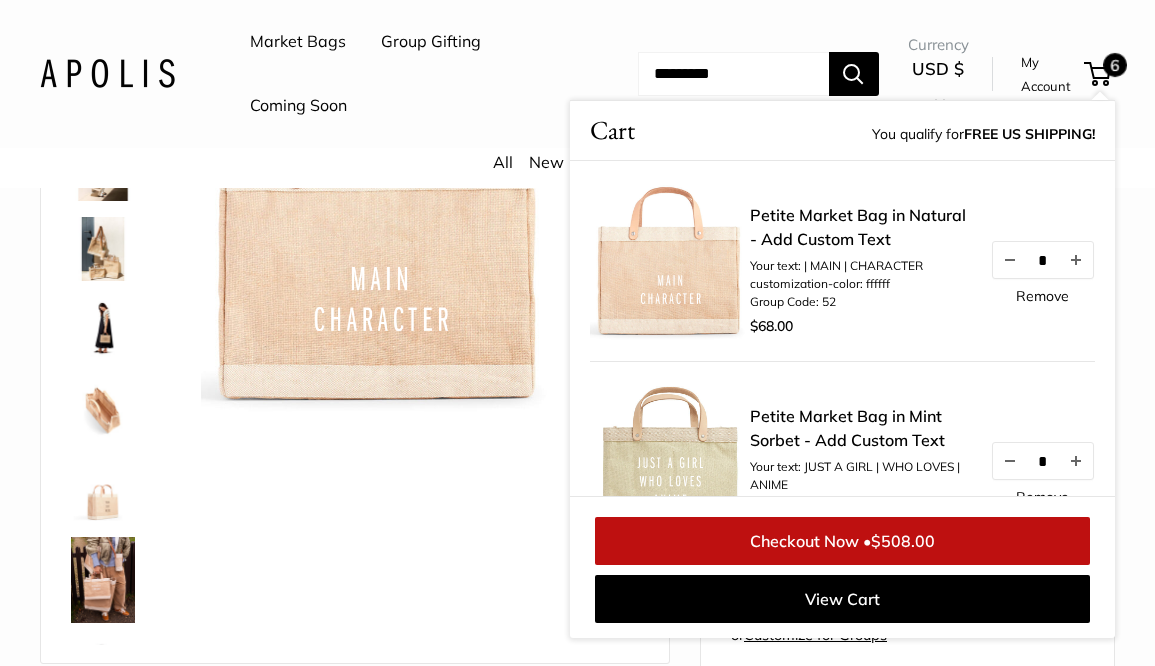 click on "Market Bags Group Gifting Coming Soon
Need help?
Text Us:  20919
hello@apolisglobal.com
Follow Us
Facebook
Twitter
Instagram
Pinterest
YouTube
Vimeo
Tumblr
Market Bags Group Gifting Coming Soon" at bounding box center [577, 74] 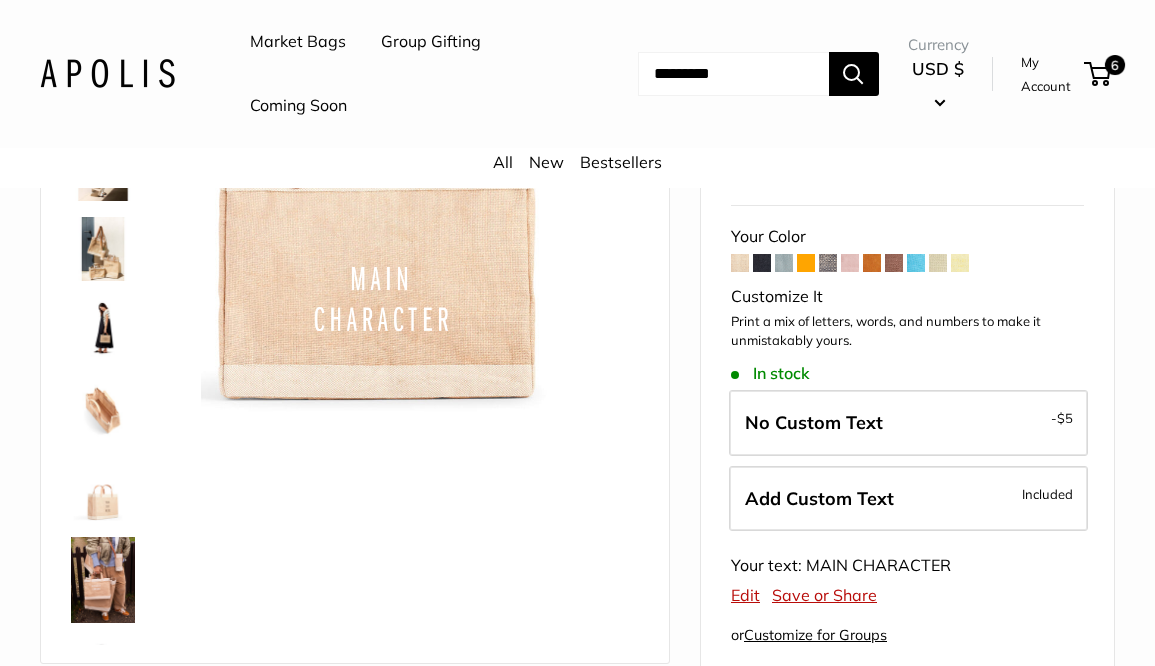 click at bounding box center (828, 263) 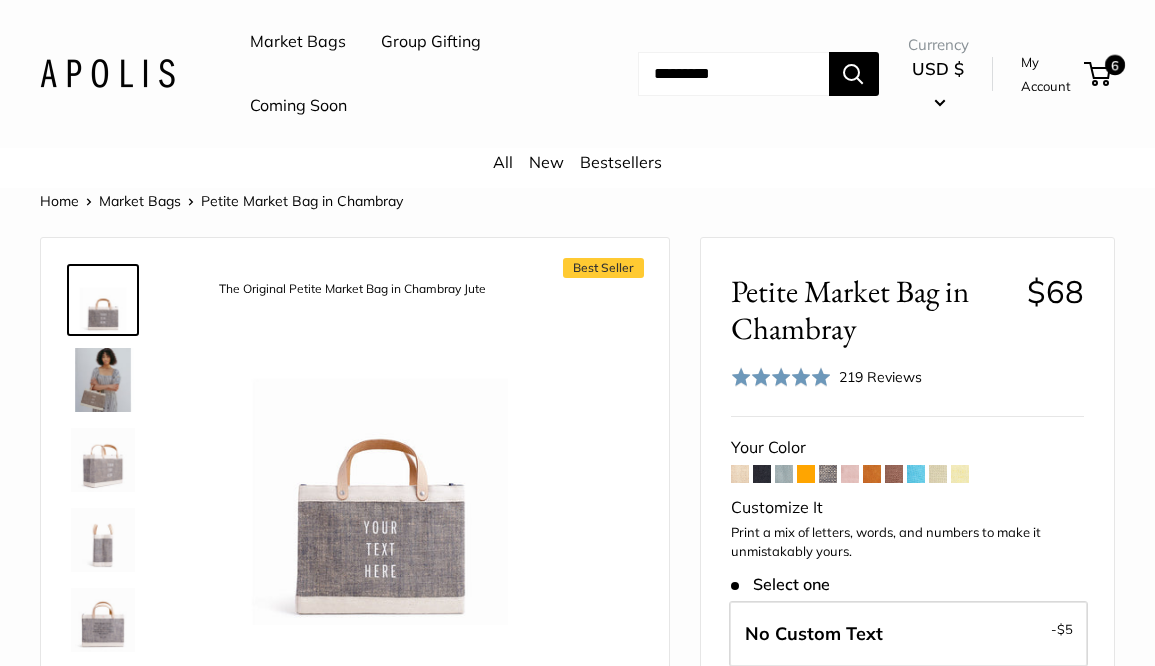 scroll, scrollTop: 152, scrollLeft: 0, axis: vertical 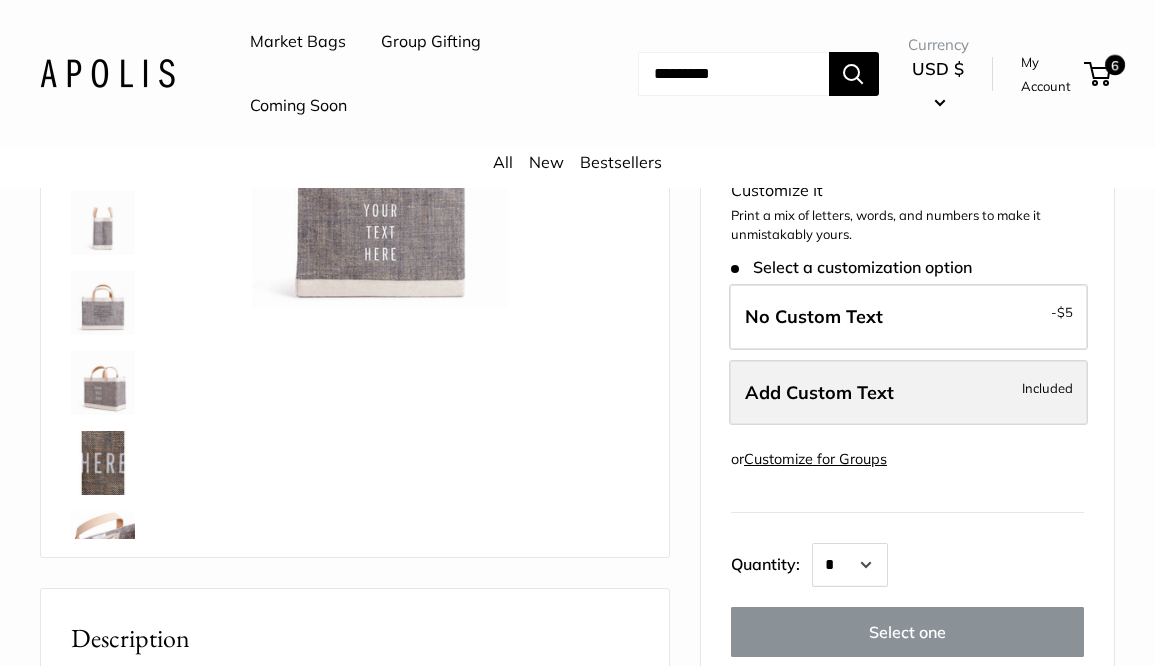 click on "Add Custom Text" at bounding box center [819, 392] 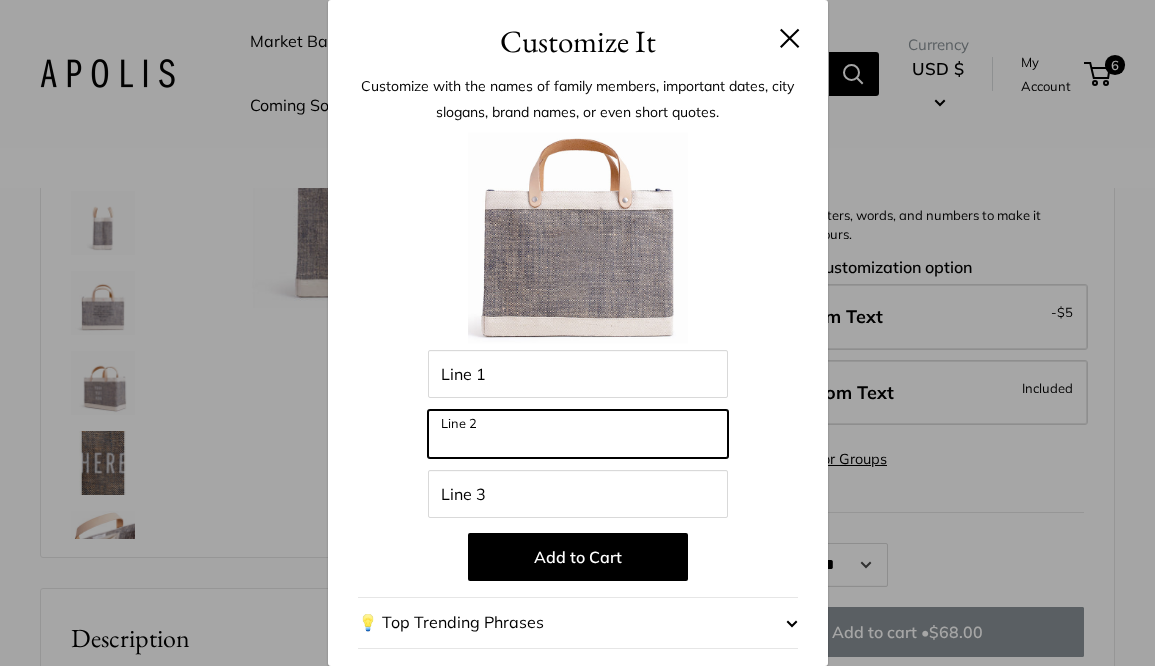 click on "Line 2" at bounding box center [578, 434] 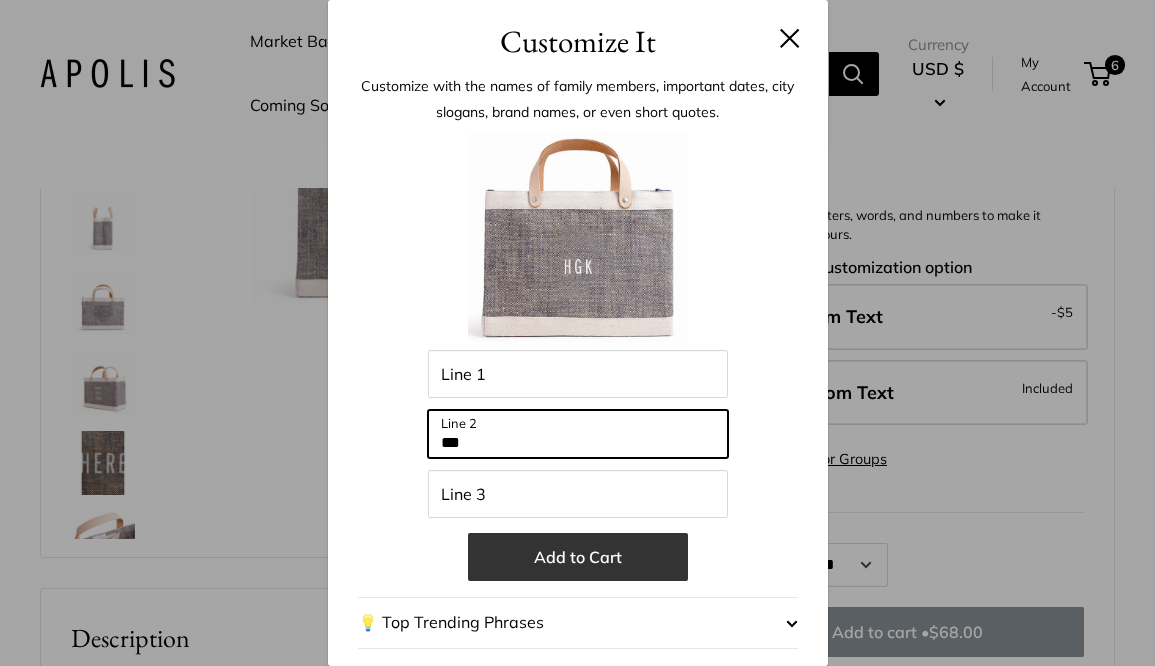 type on "***" 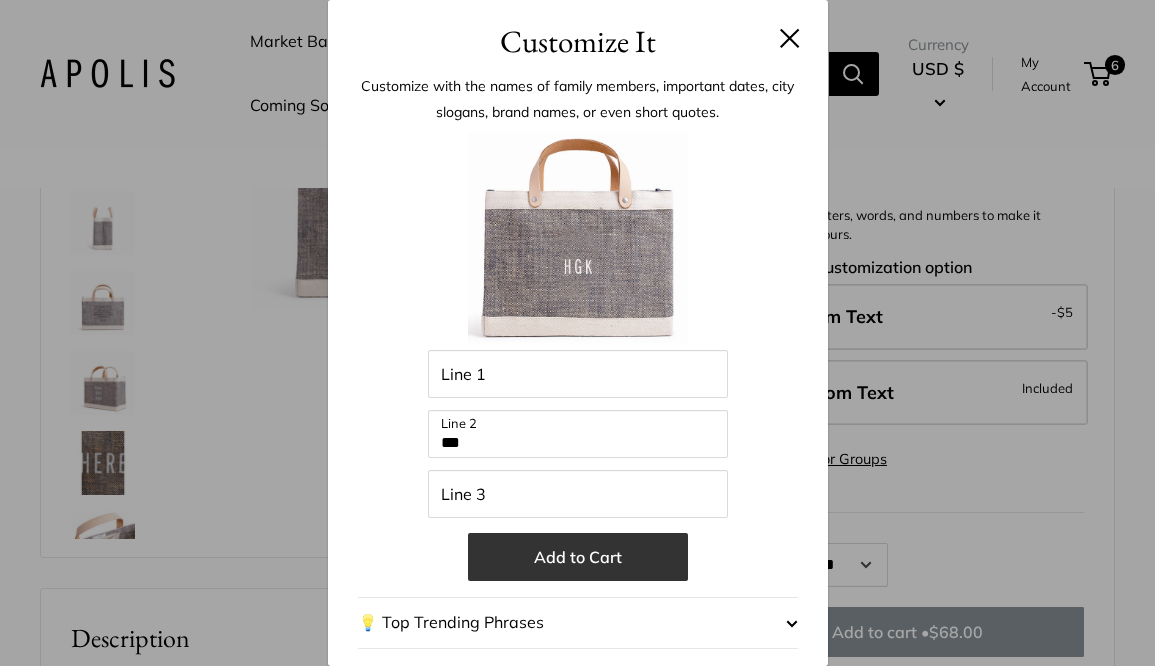 click on "Add to Cart" at bounding box center [578, 557] 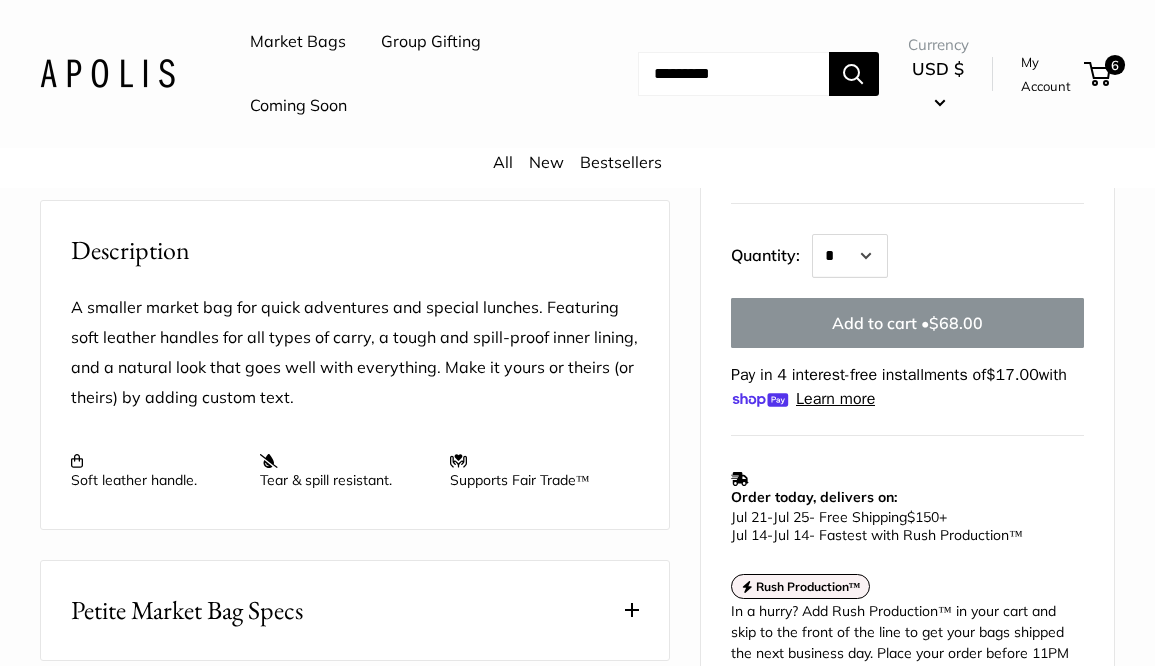 scroll, scrollTop: 0, scrollLeft: 0, axis: both 